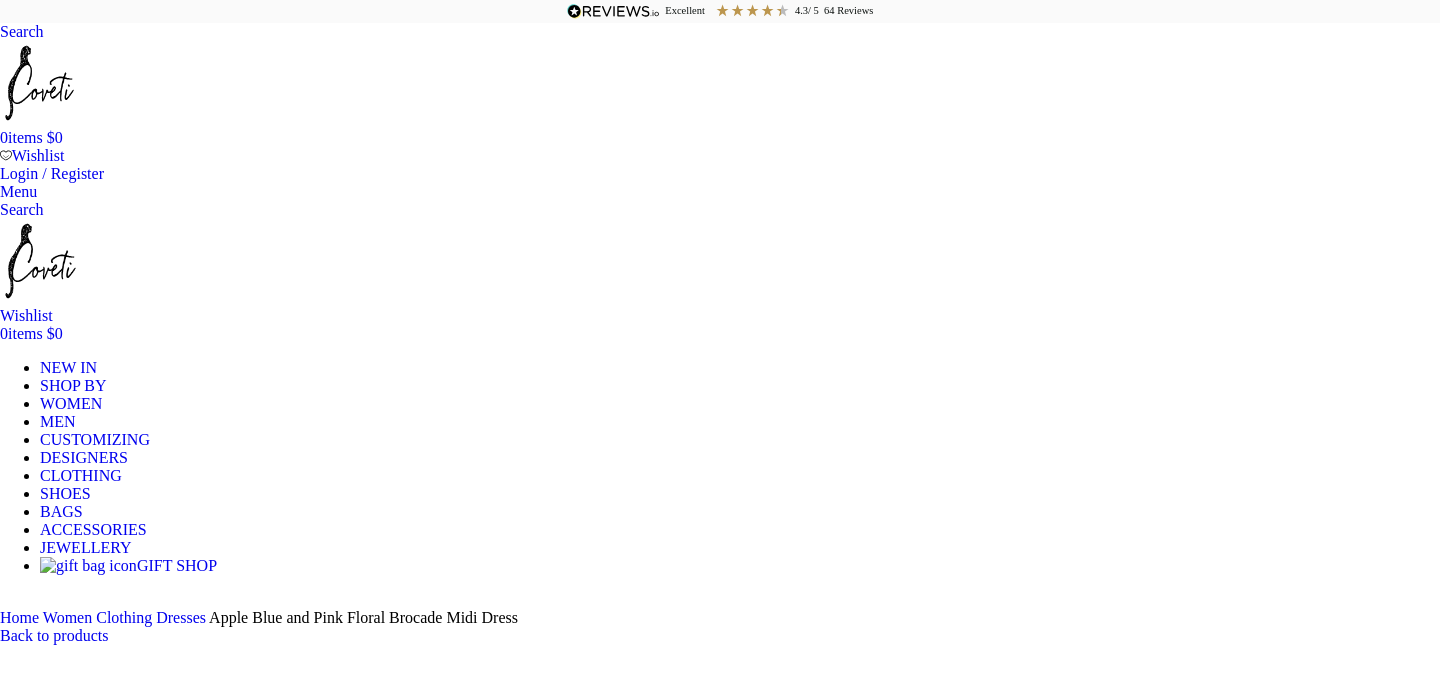 scroll, scrollTop: 139, scrollLeft: 0, axis: vertical 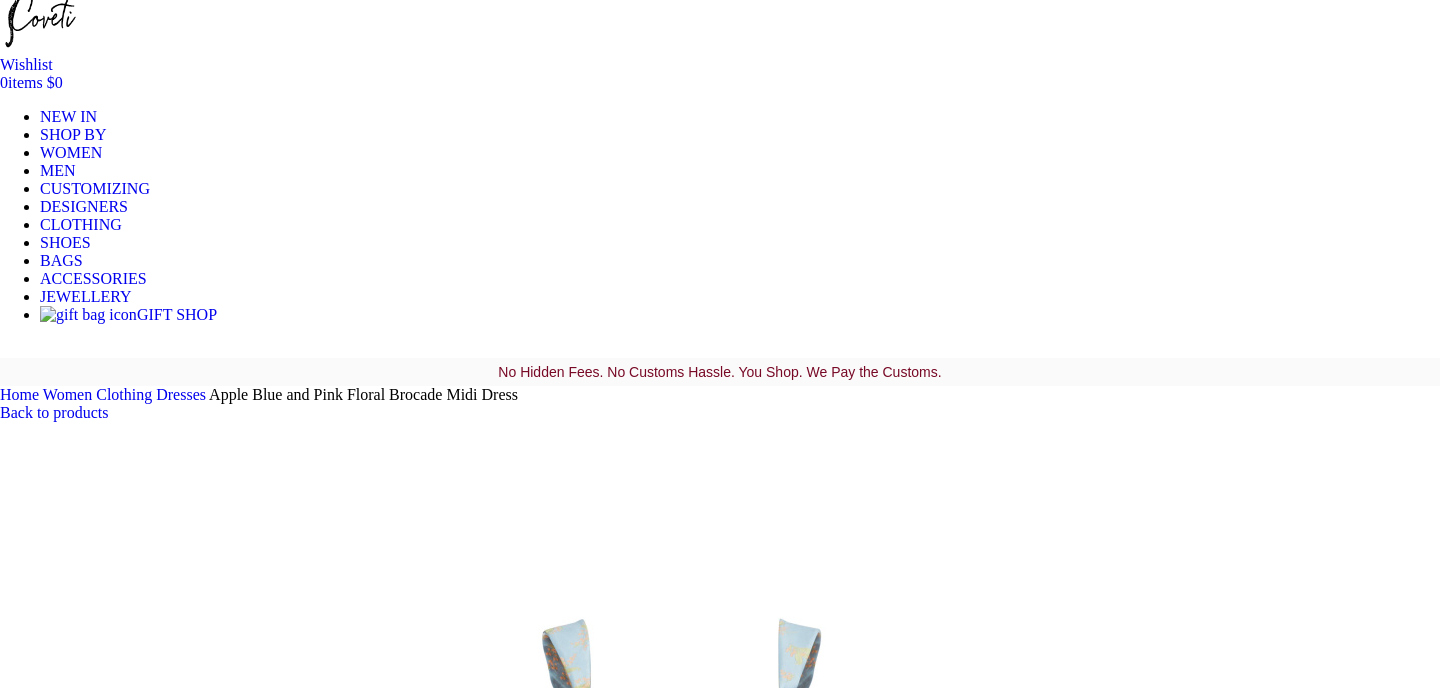 click at bounding box center [310, 7583] 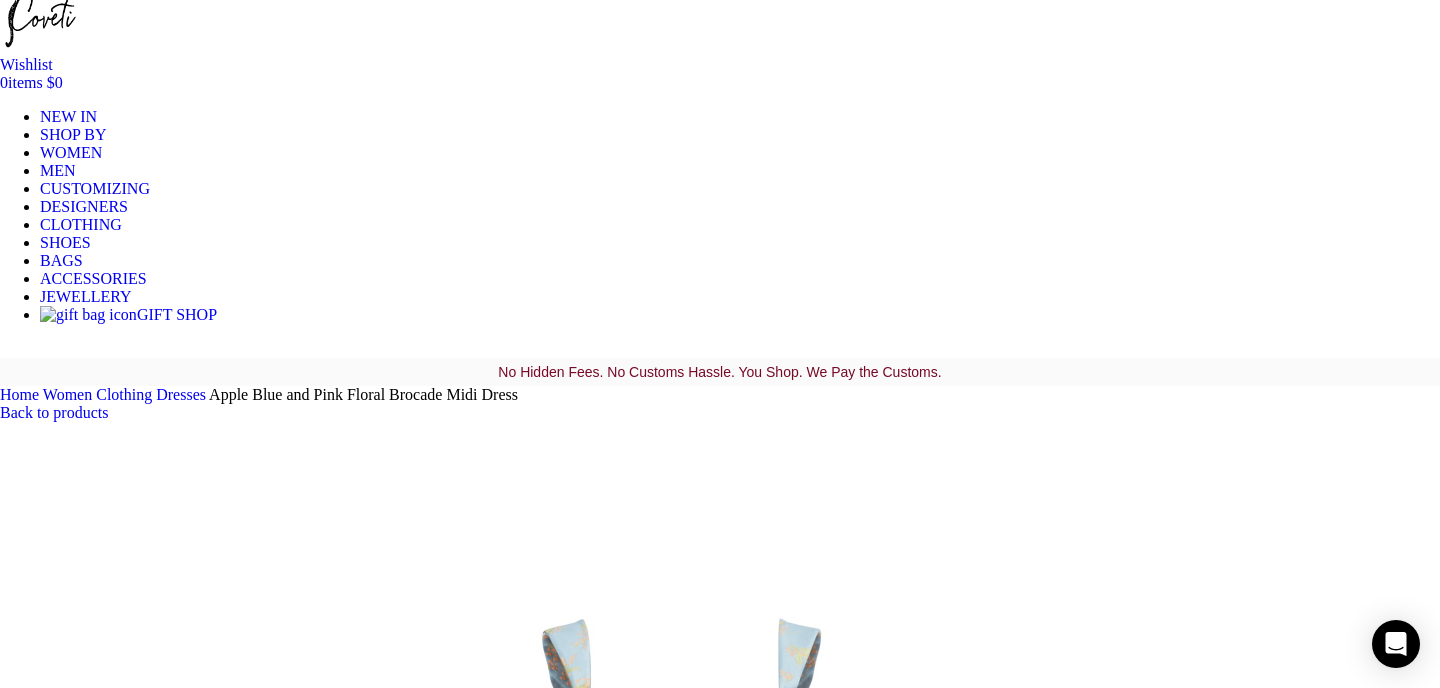 click at bounding box center [310, 1811] 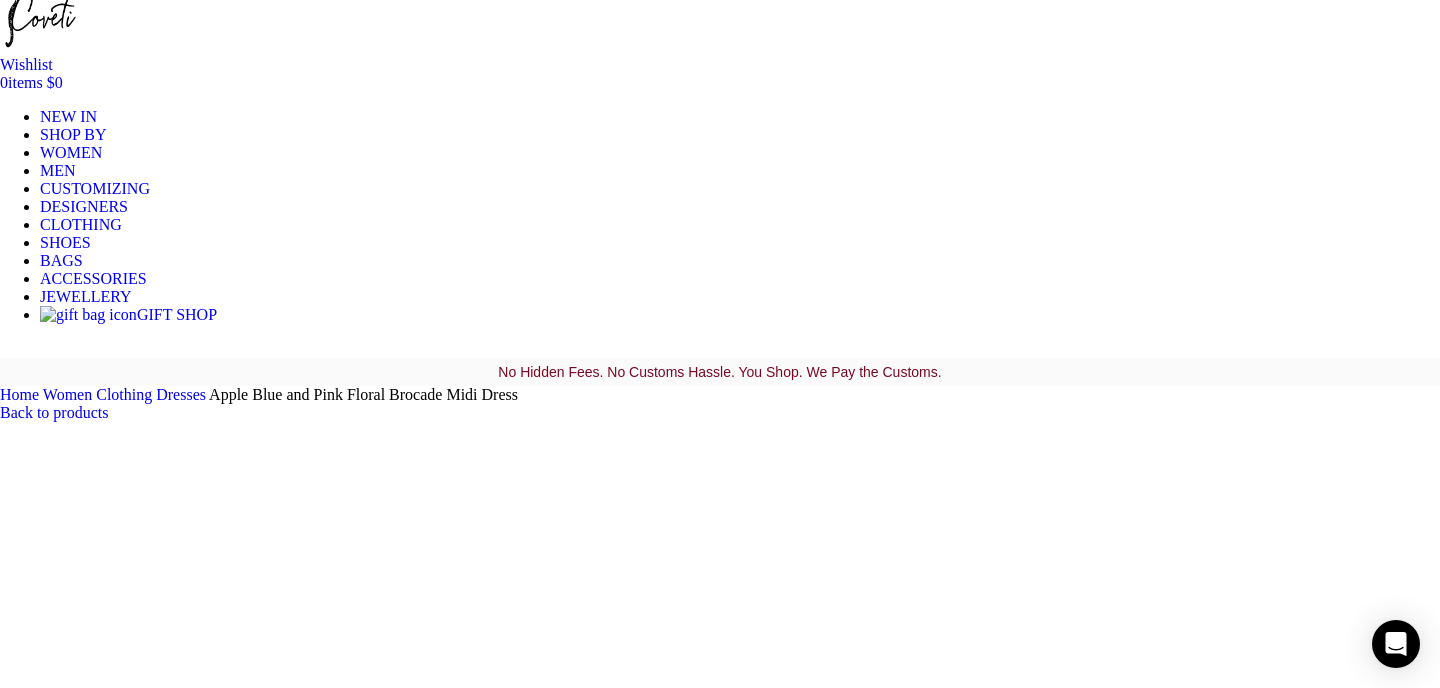 click at bounding box center (720, 1574) 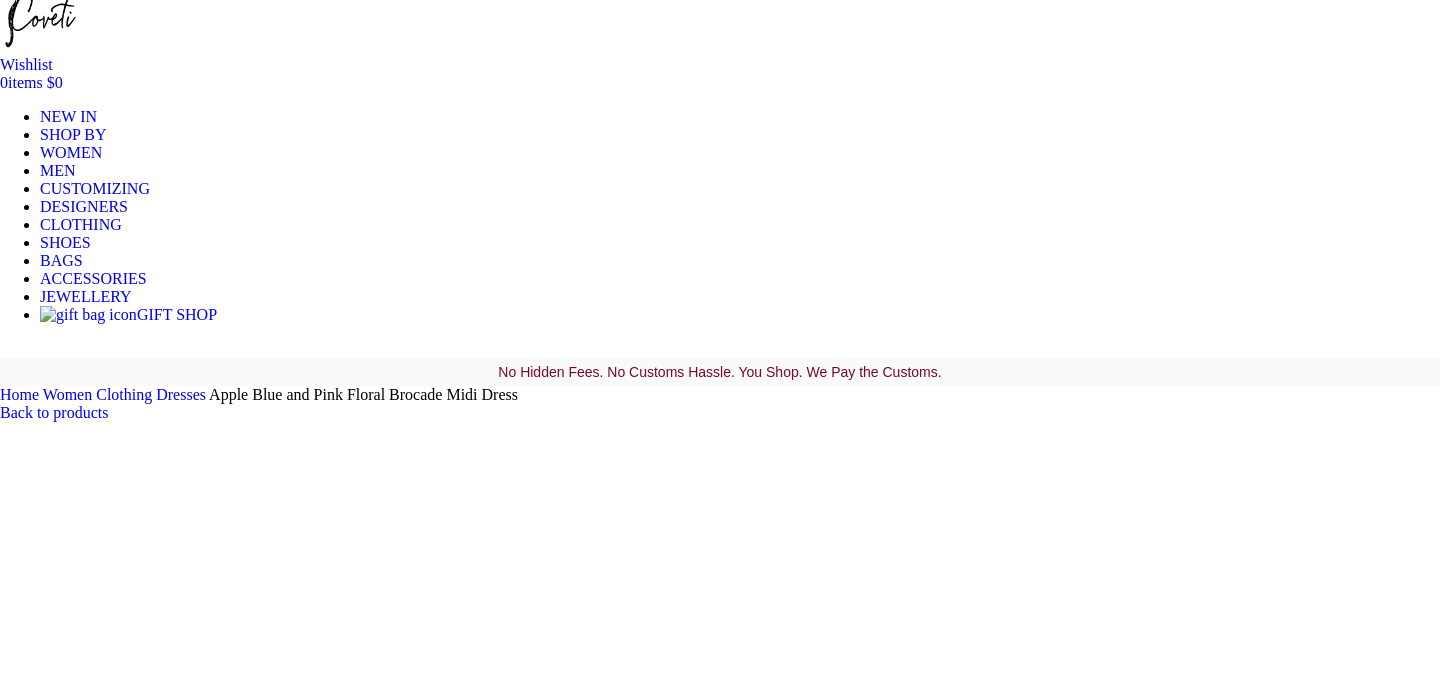 scroll, scrollTop: 0, scrollLeft: 421, axis: horizontal 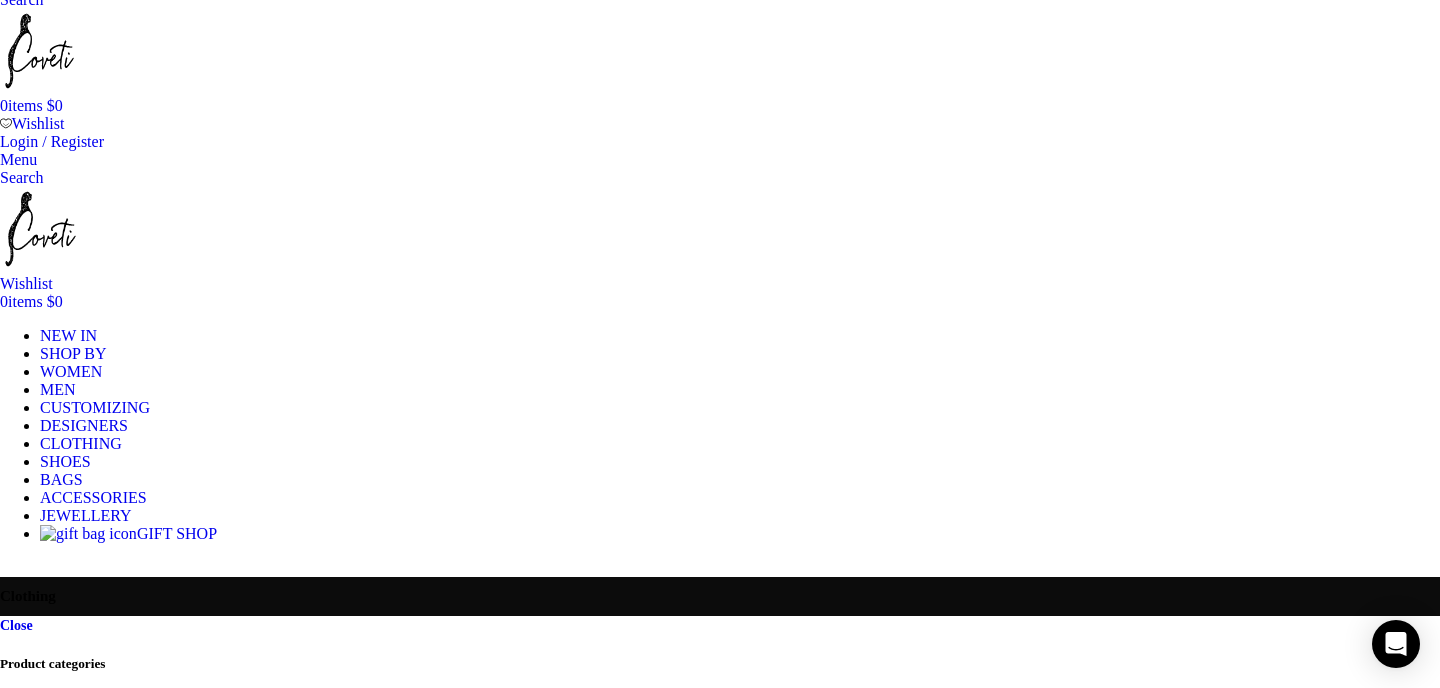 click on "Product categories" at bounding box center [720, 664] 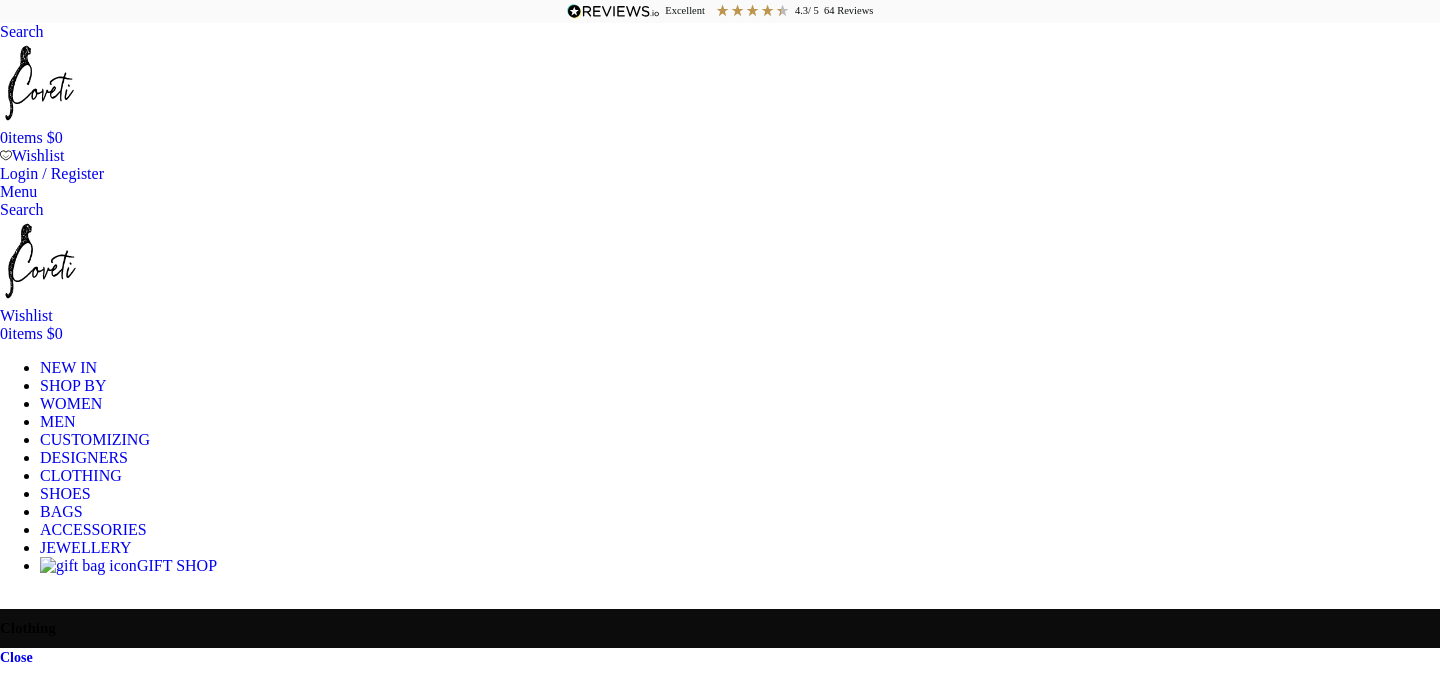scroll, scrollTop: 60, scrollLeft: 0, axis: vertical 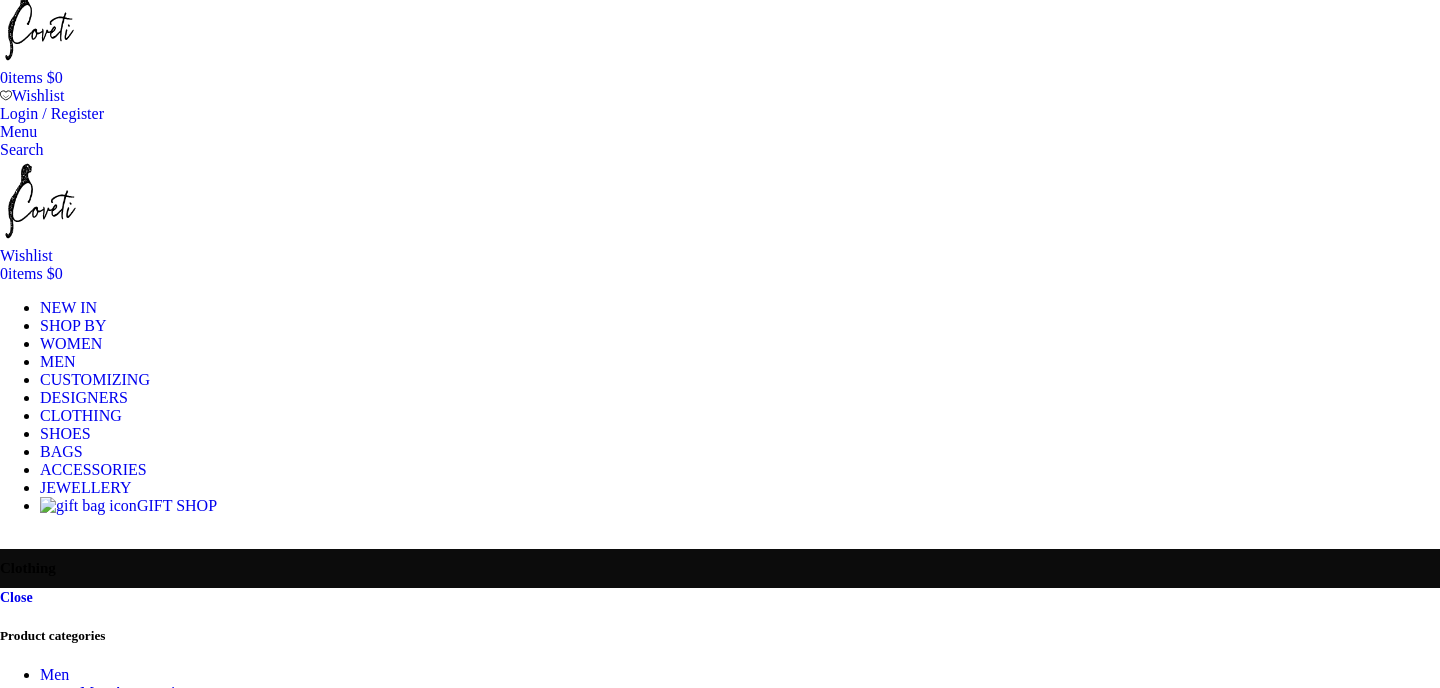 click on "Color" at bounding box center (720, 3215) 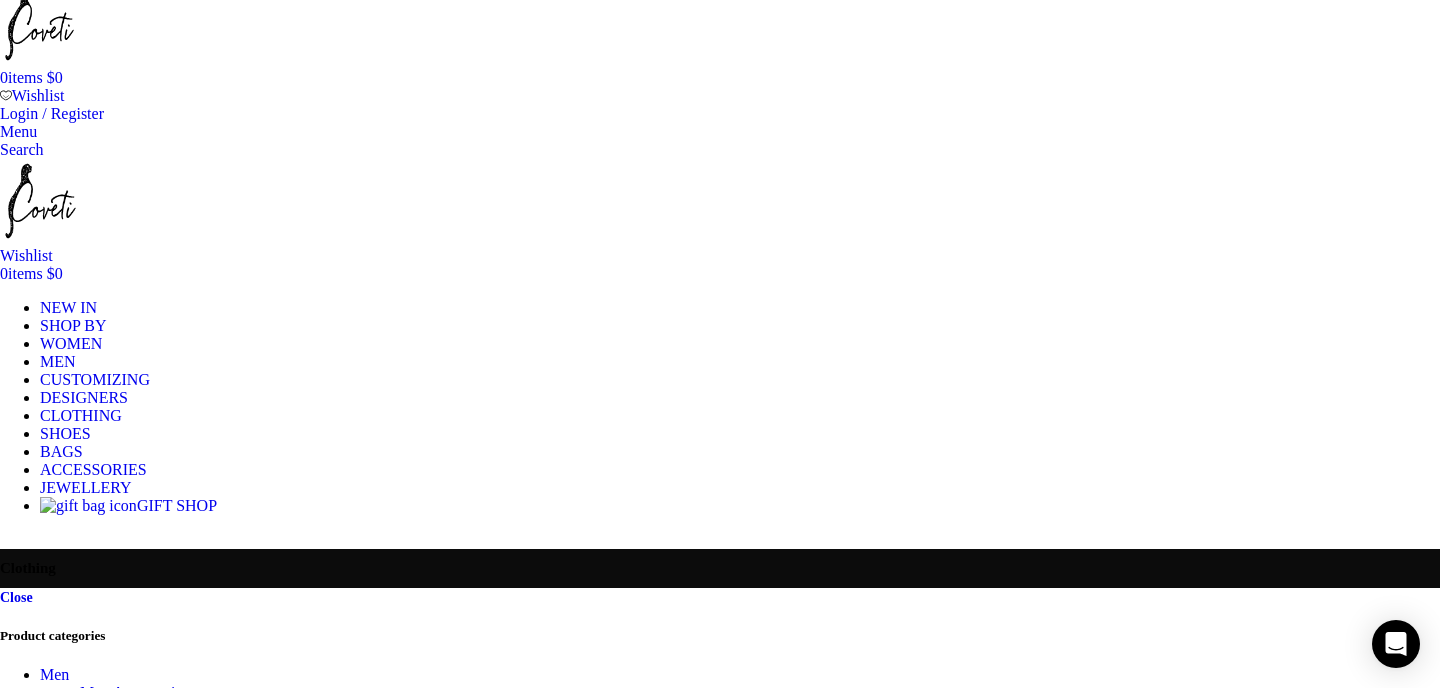 click on "Green Green" at bounding box center (72, 3442) 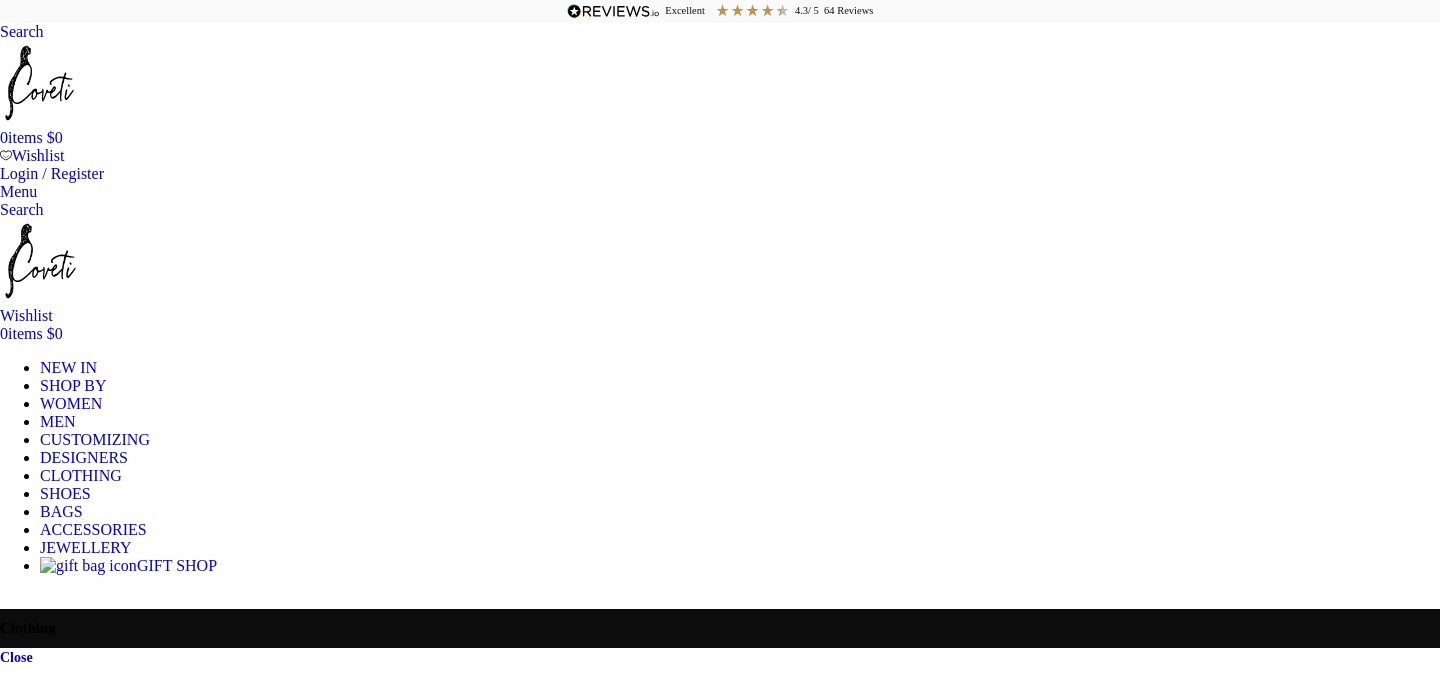 scroll, scrollTop: 0, scrollLeft: 0, axis: both 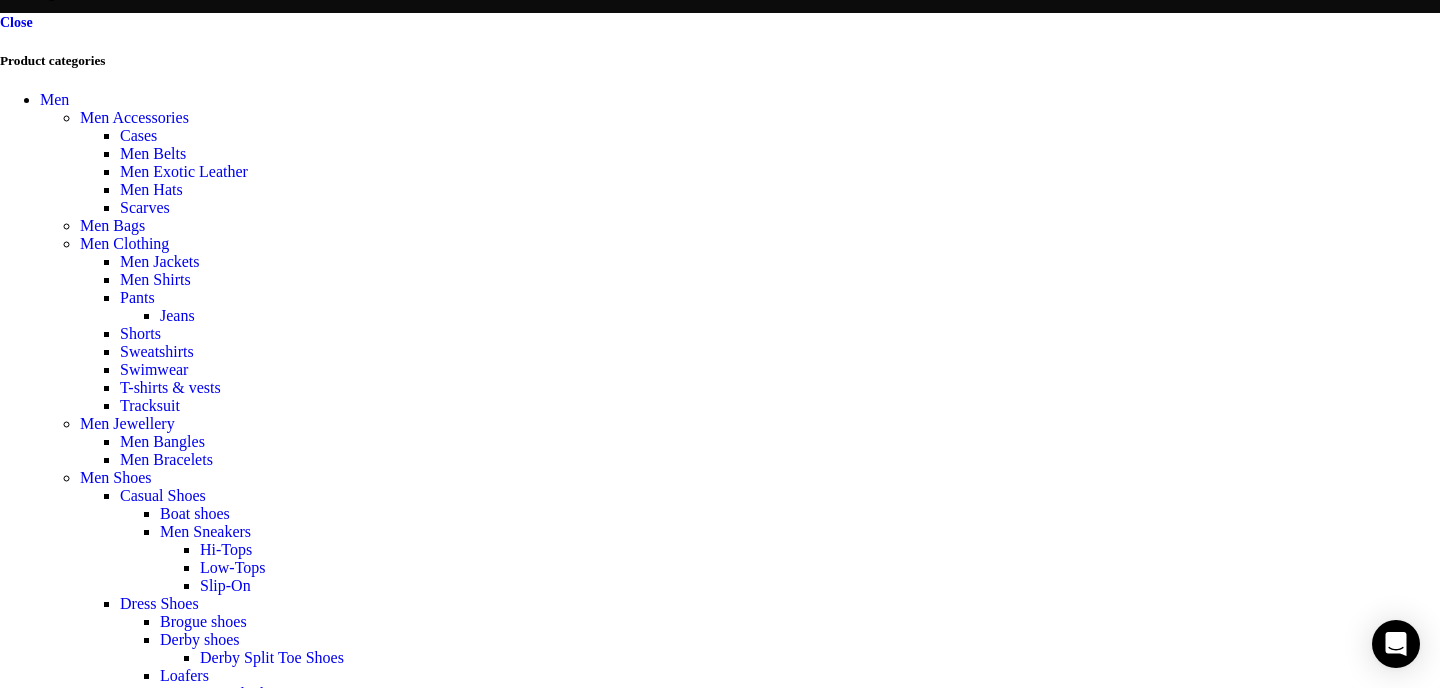 click on "Men-shoes-whole-cut" at bounding box center (110, 4096) 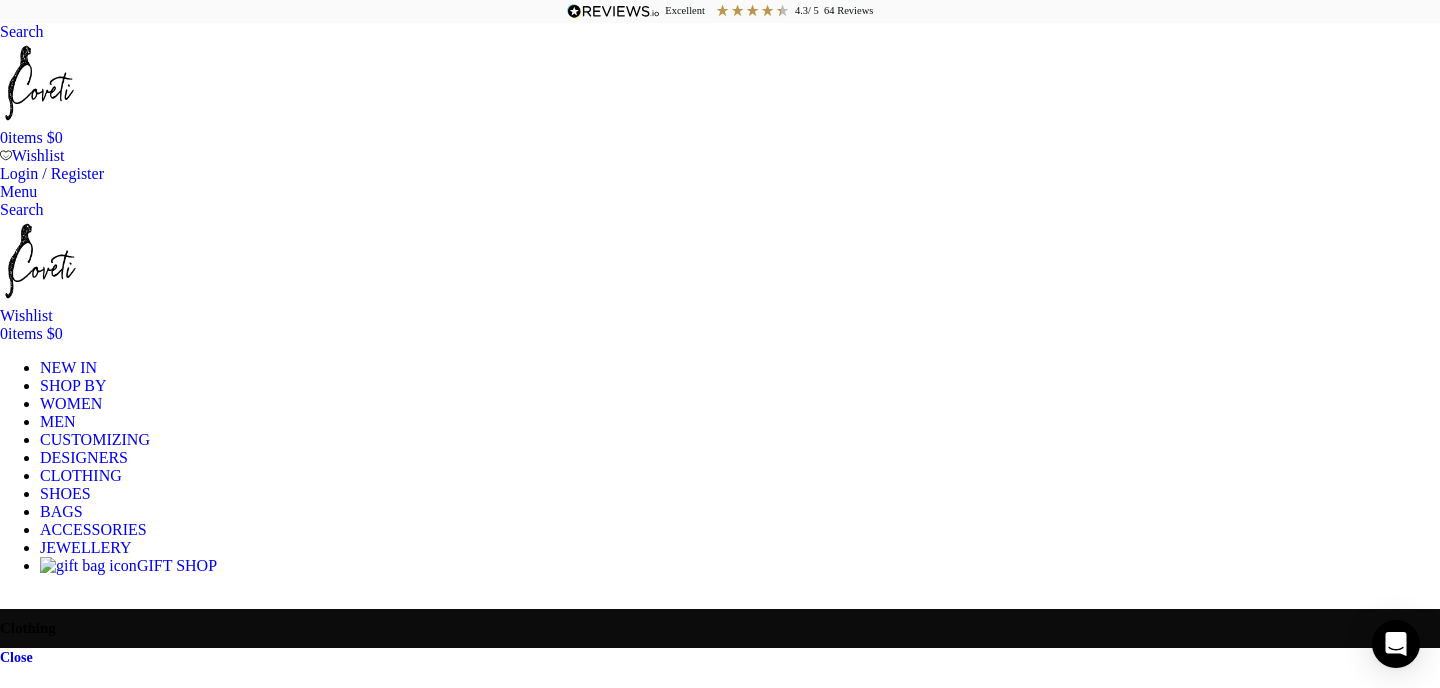 scroll, scrollTop: 0, scrollLeft: 0, axis: both 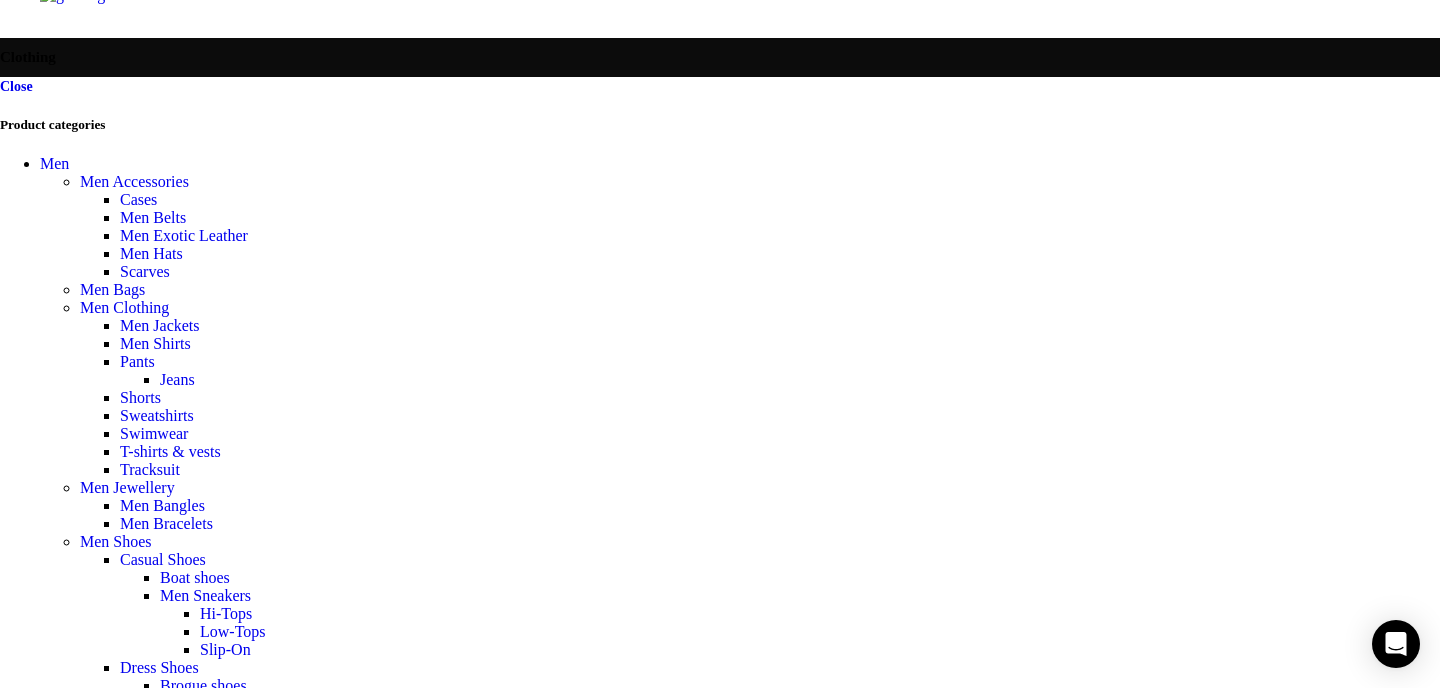 click on "150" at bounding box center [100, 4053] 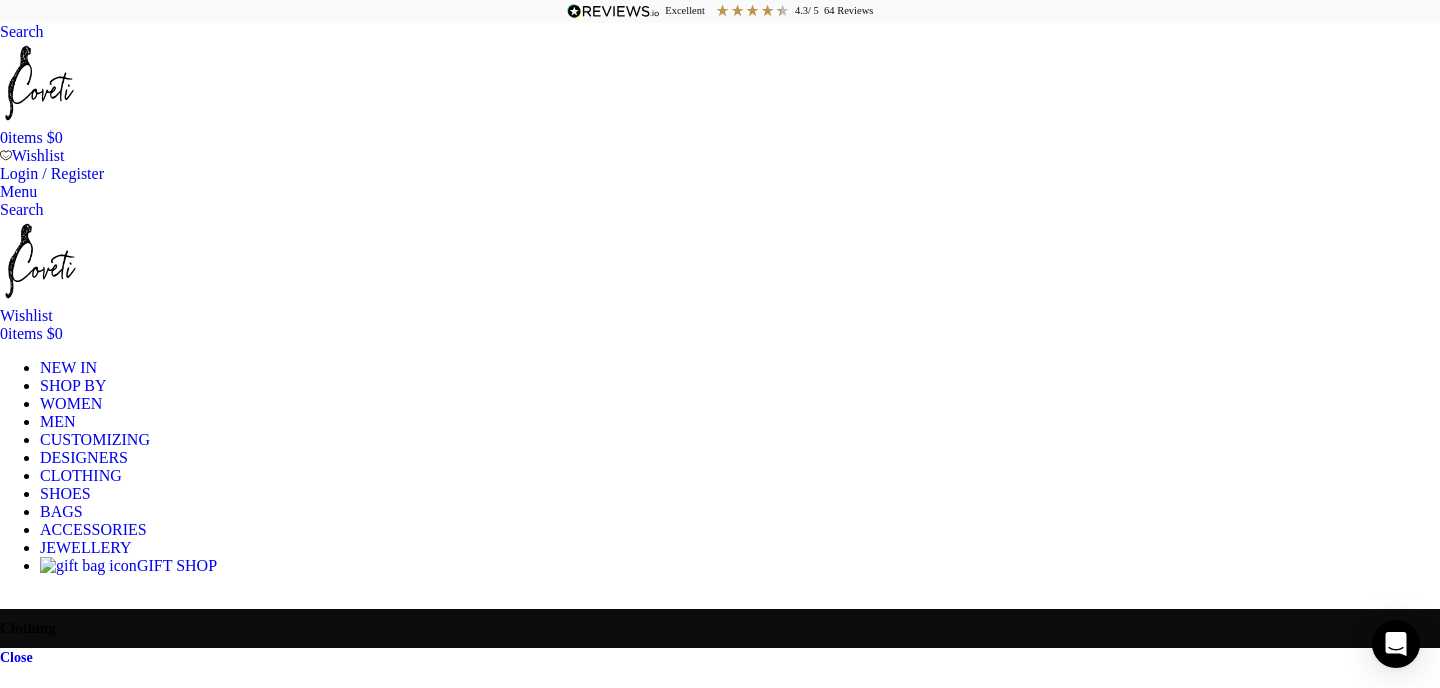 scroll, scrollTop: 0, scrollLeft: 0, axis: both 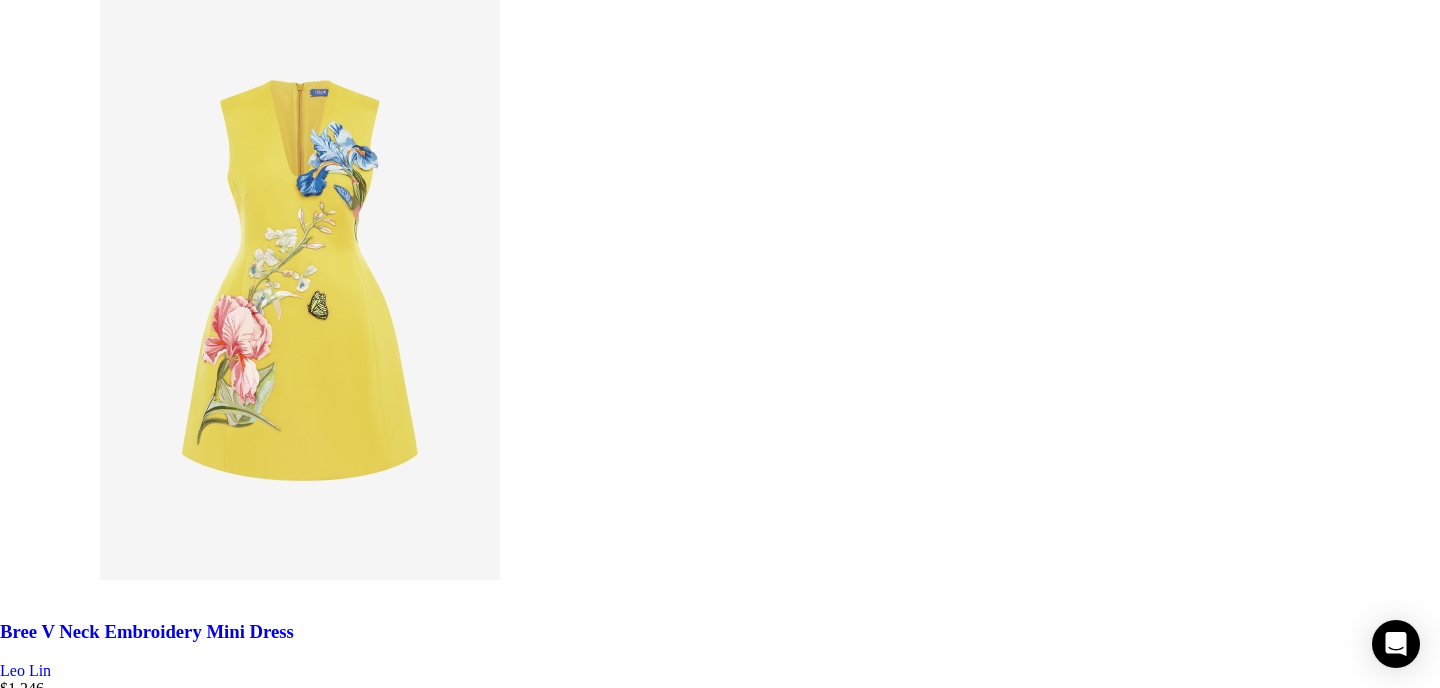 click on "2" at bounding box center [44, 33024] 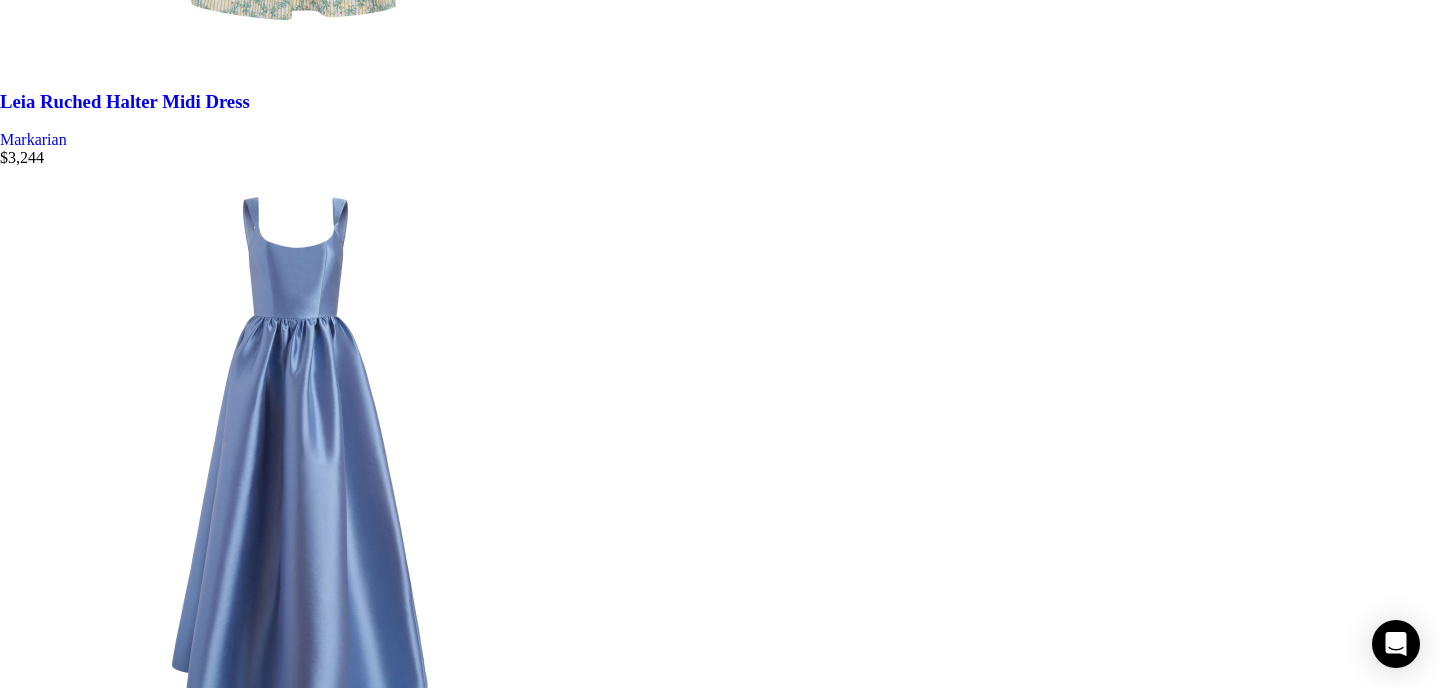 scroll, scrollTop: 7035, scrollLeft: 0, axis: vertical 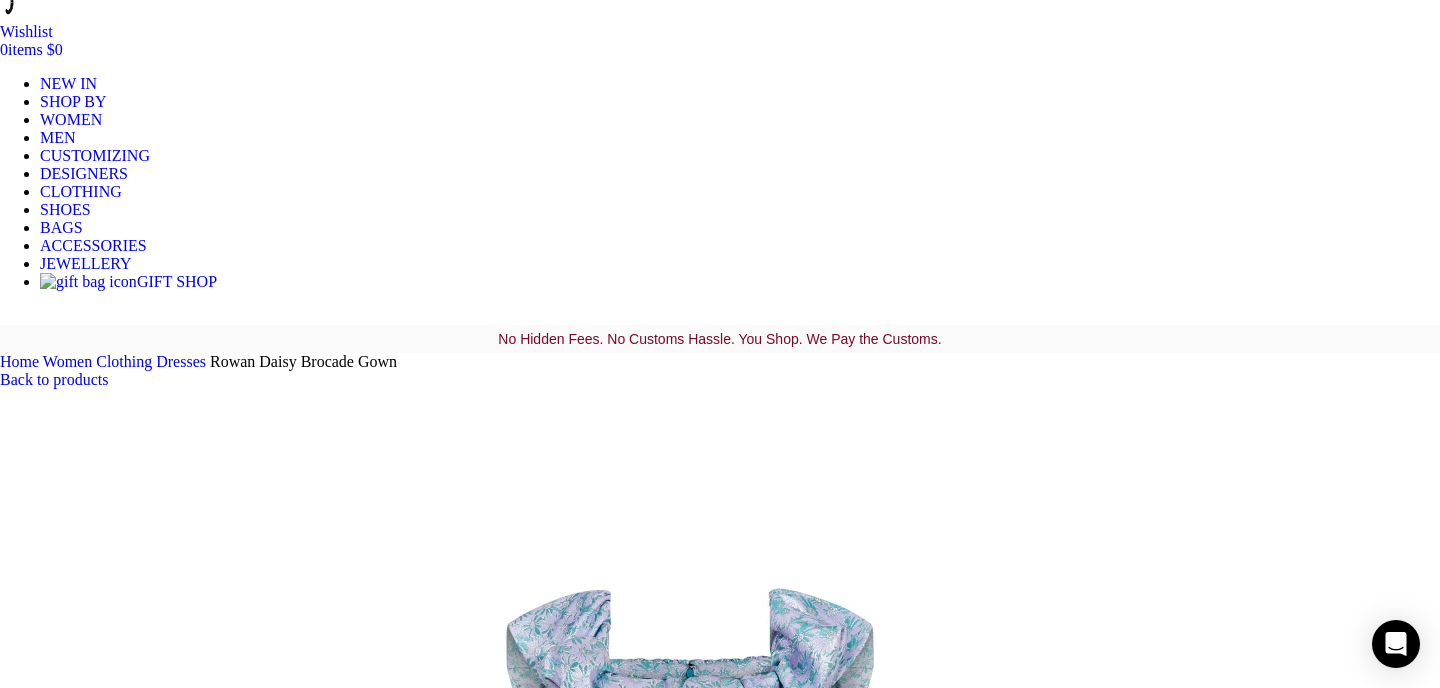 click at bounding box center (310, 1652) 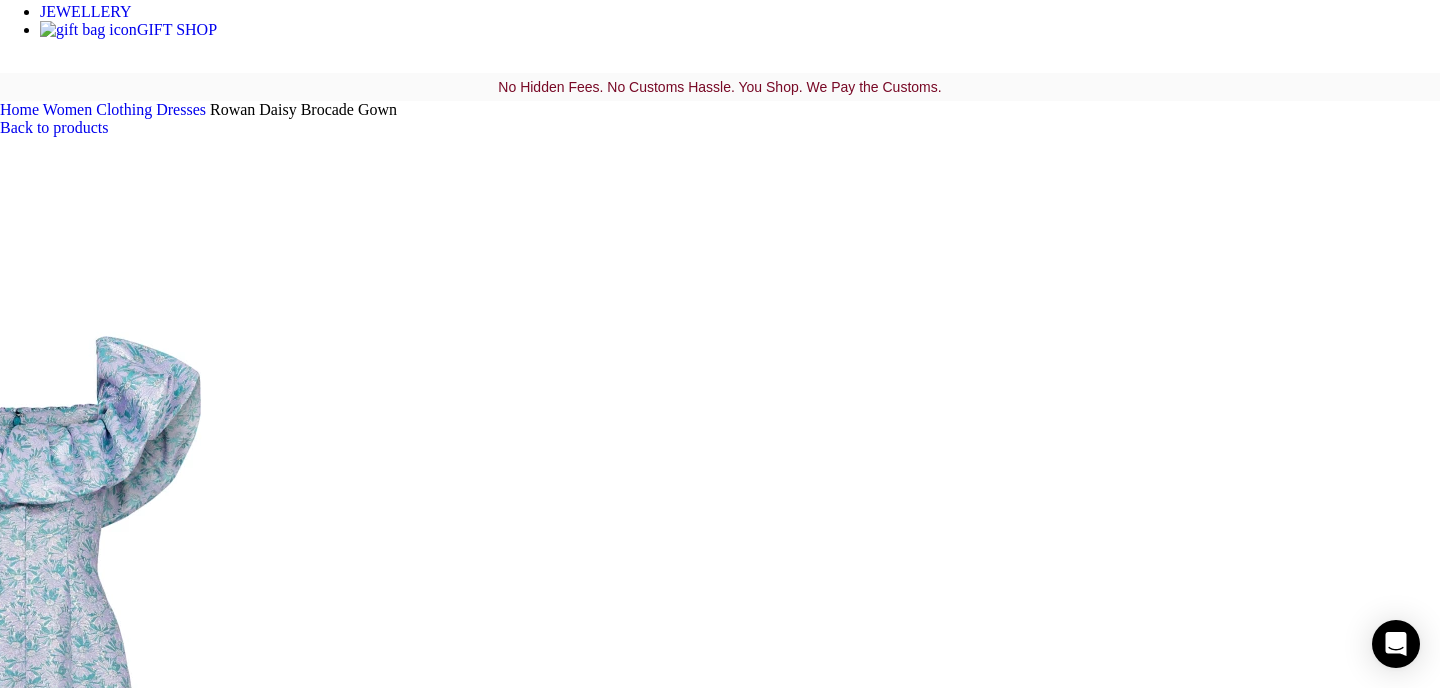 scroll, scrollTop: 523, scrollLeft: 0, axis: vertical 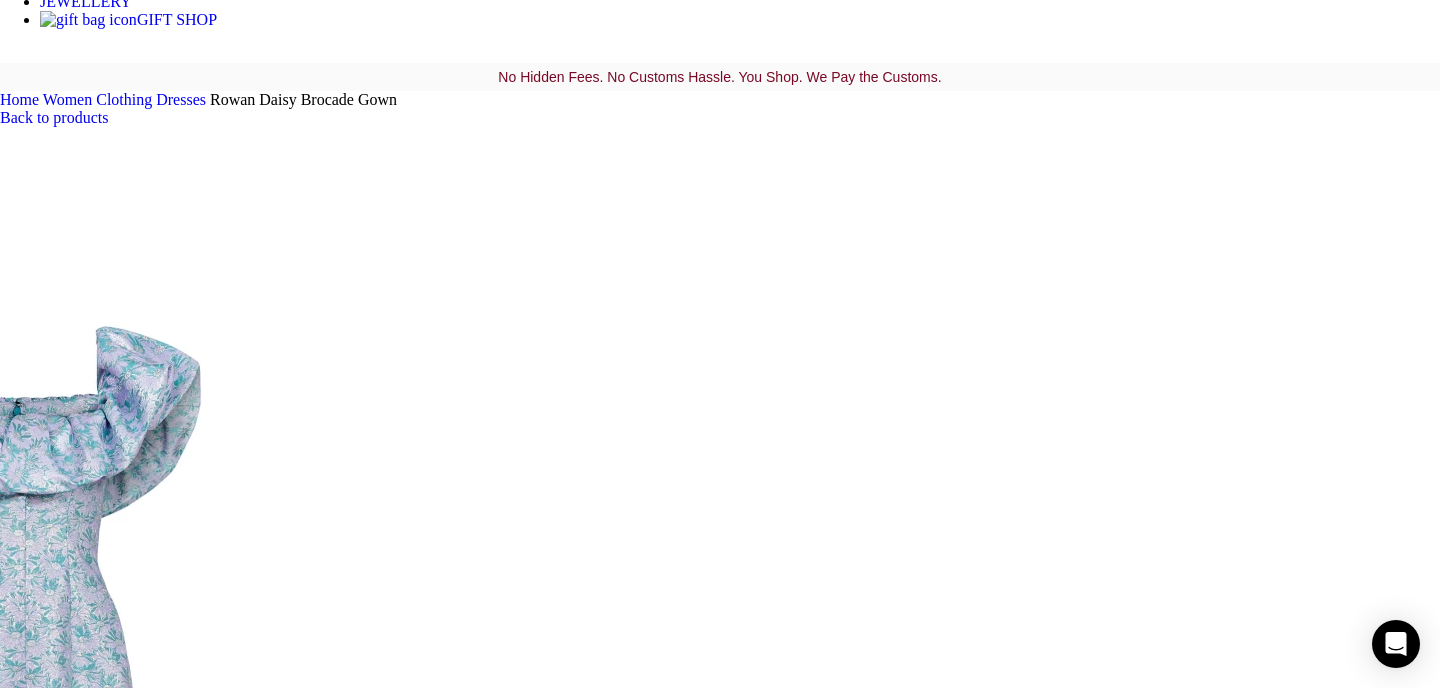 click at bounding box center (17, 2086) 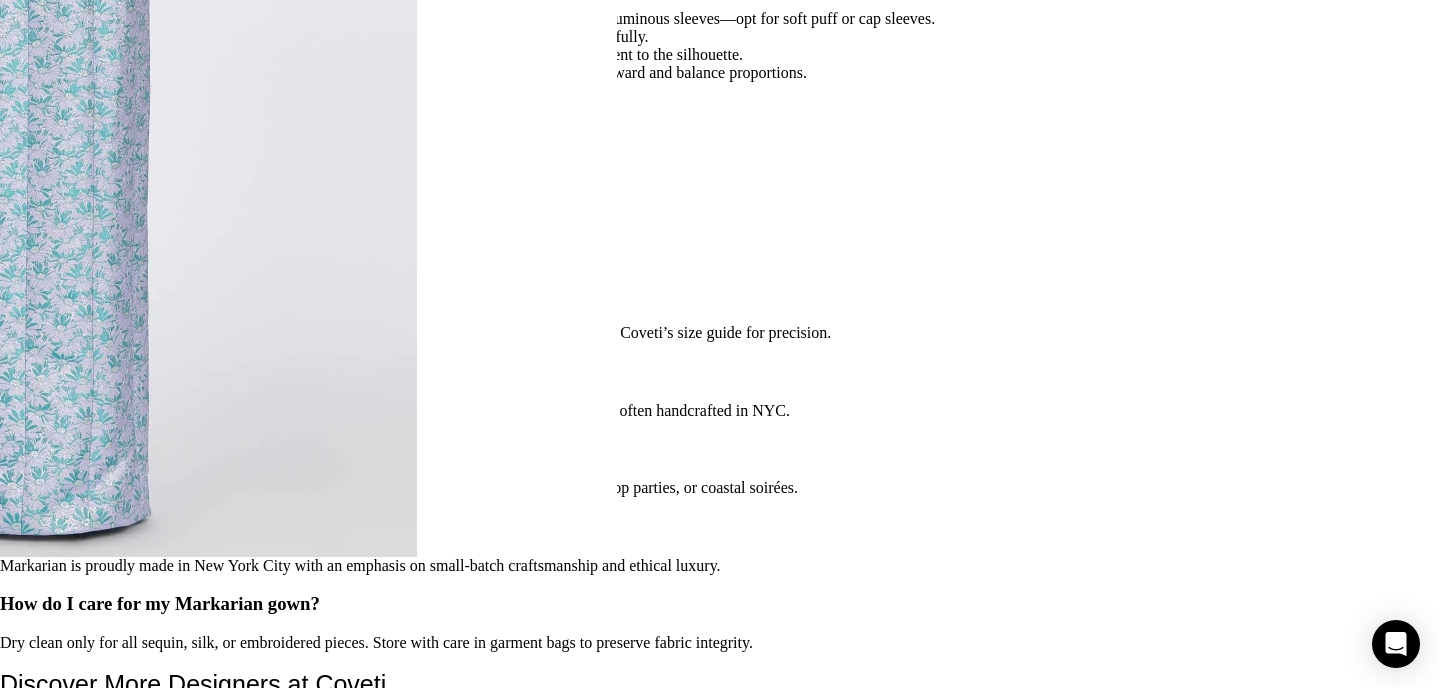scroll, scrollTop: 3920, scrollLeft: 0, axis: vertical 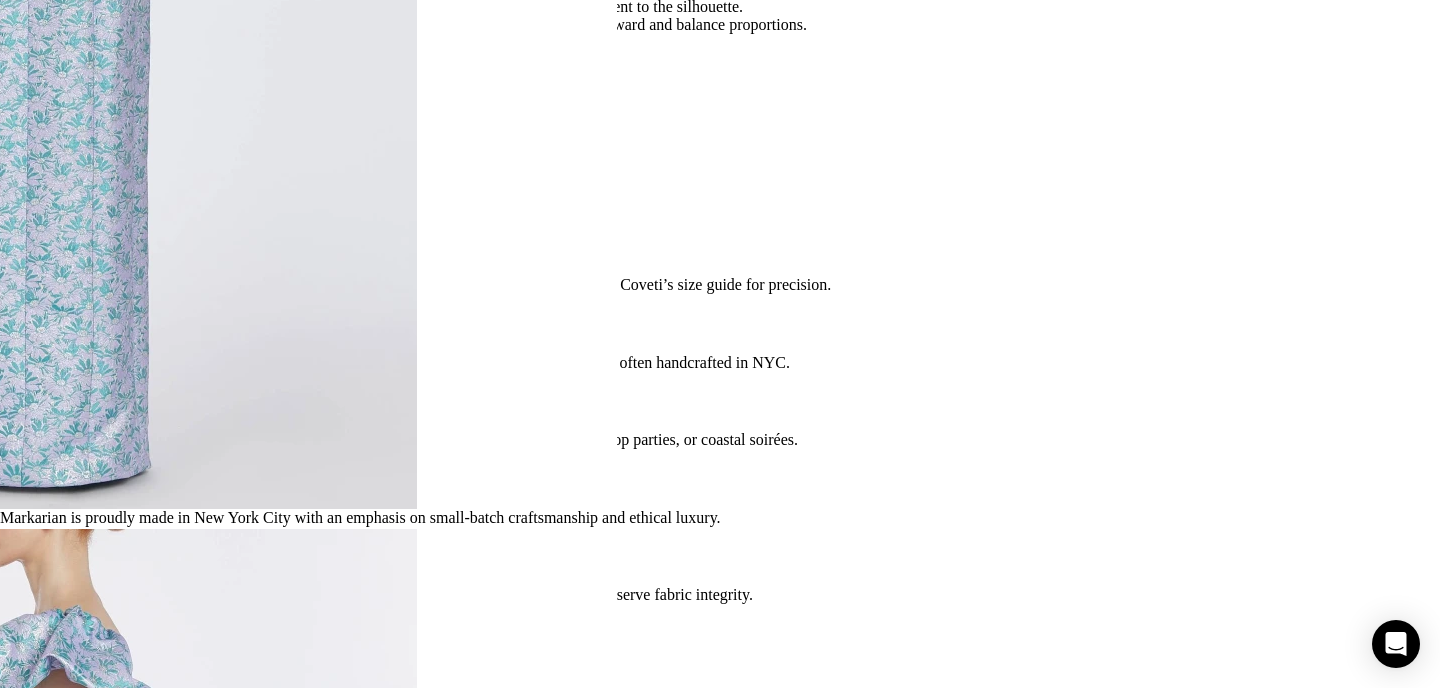 click at bounding box center [1416, 2043] 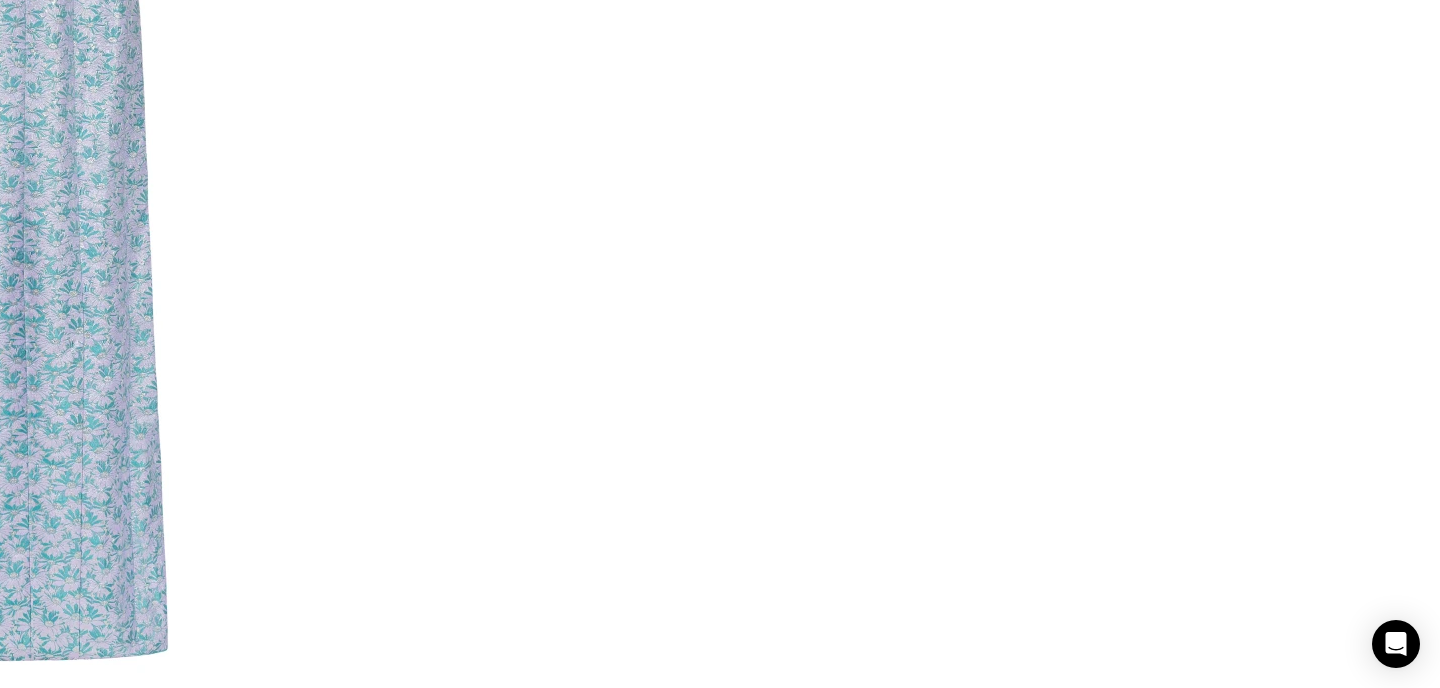 scroll, scrollTop: 185, scrollLeft: 0, axis: vertical 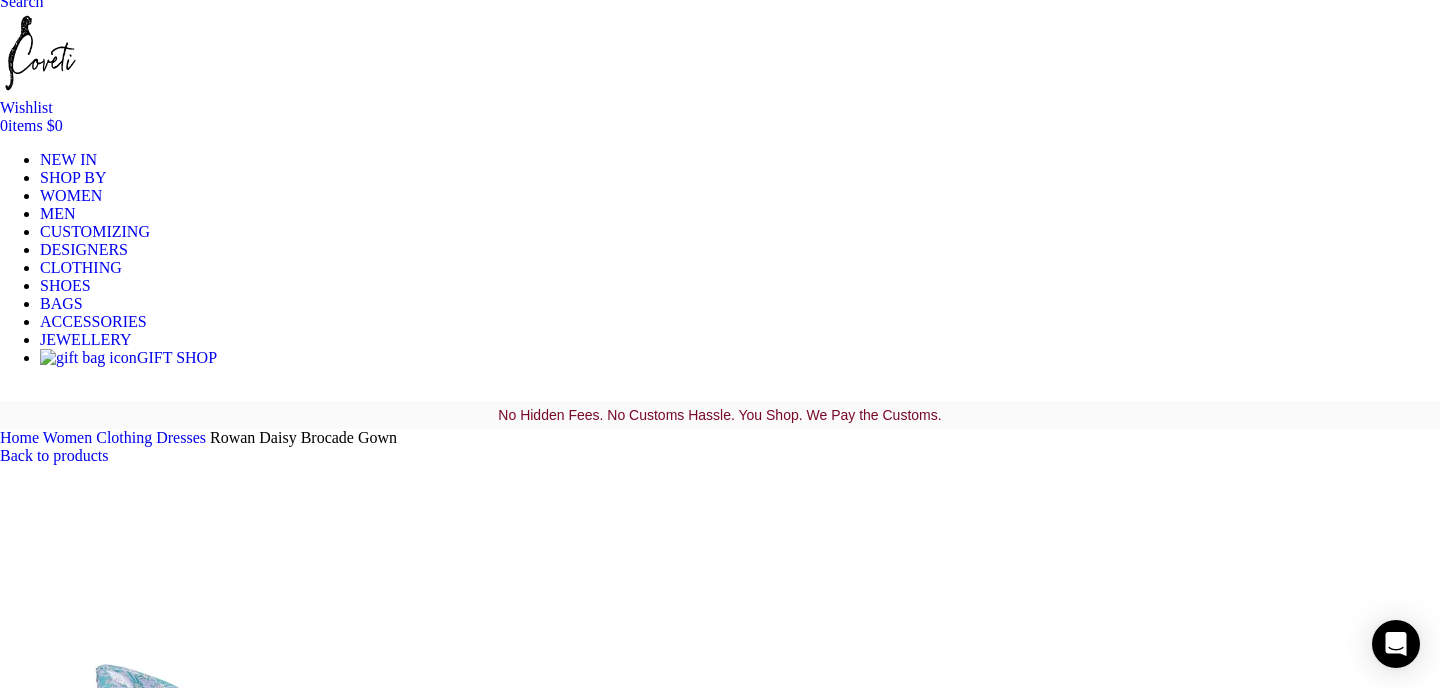 click on "The dress edit" at bounding box center [-581, 979] 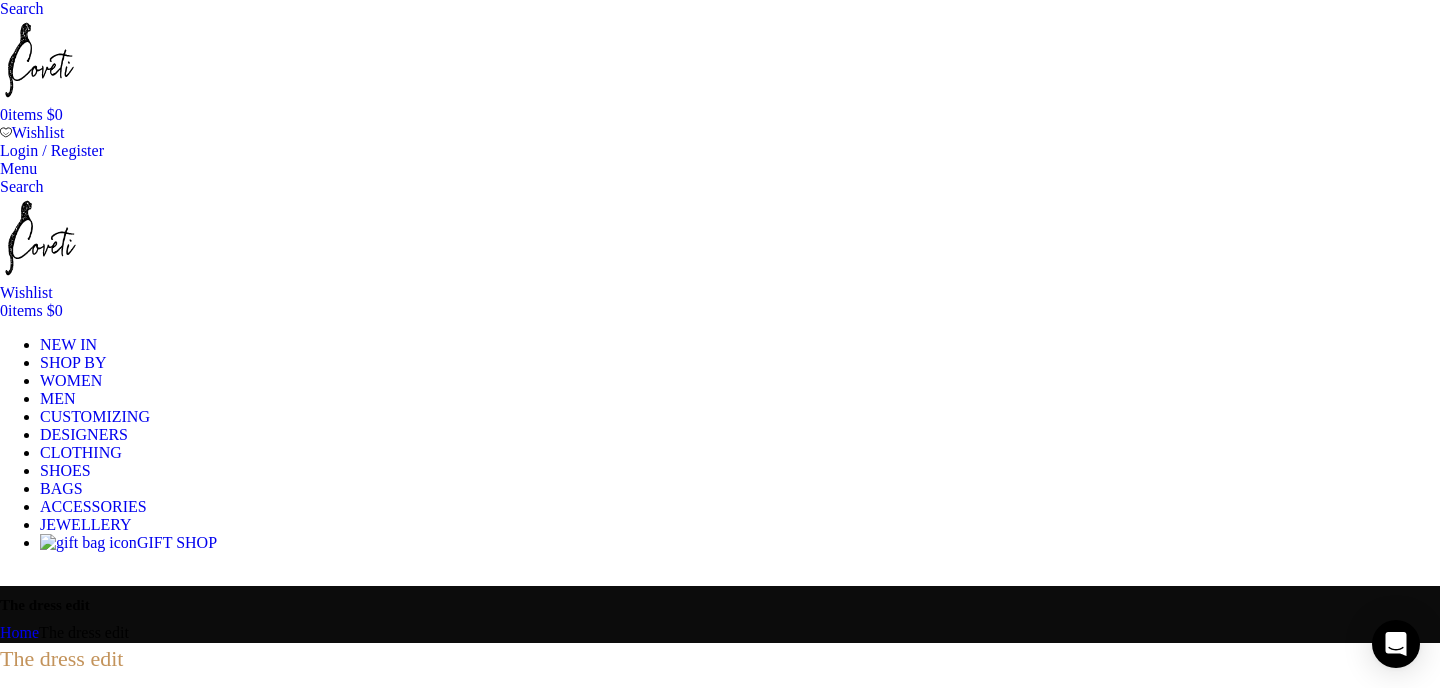scroll, scrollTop: 0, scrollLeft: 0, axis: both 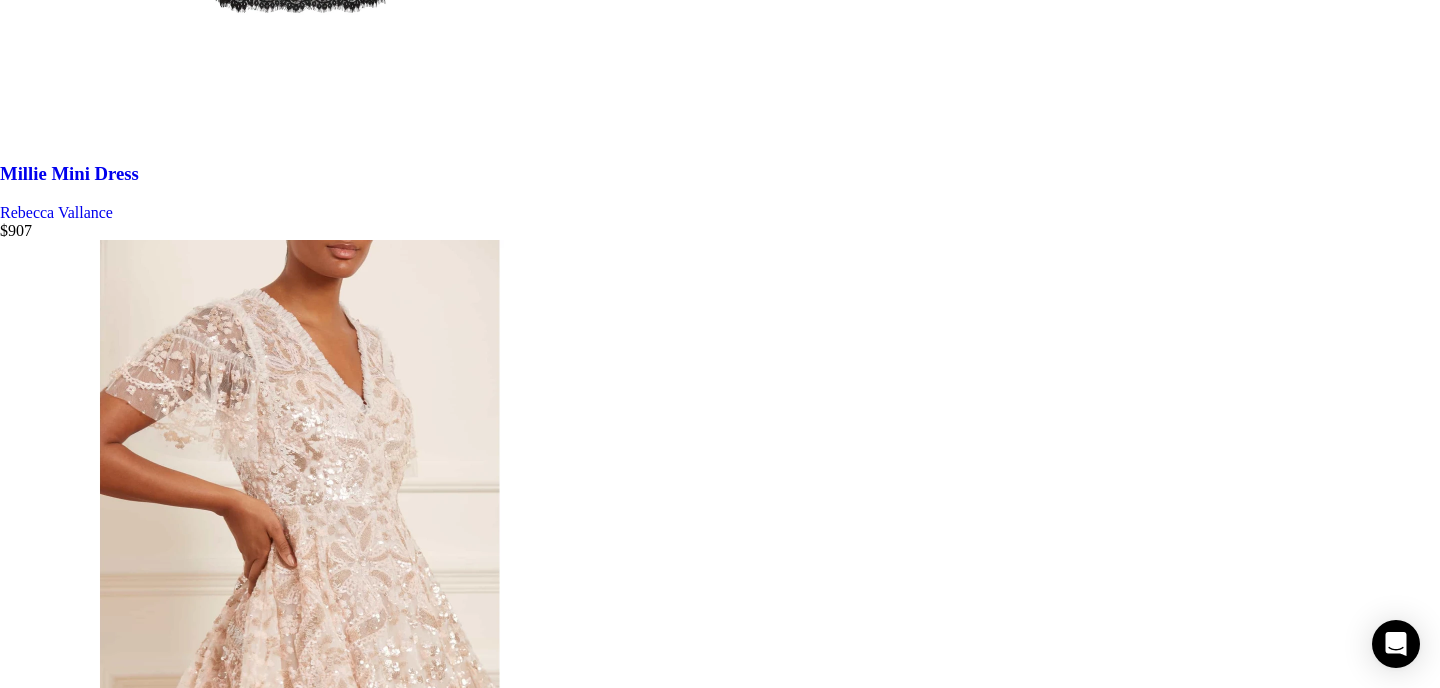click on "Load more products" at bounding box center (64, 65535) 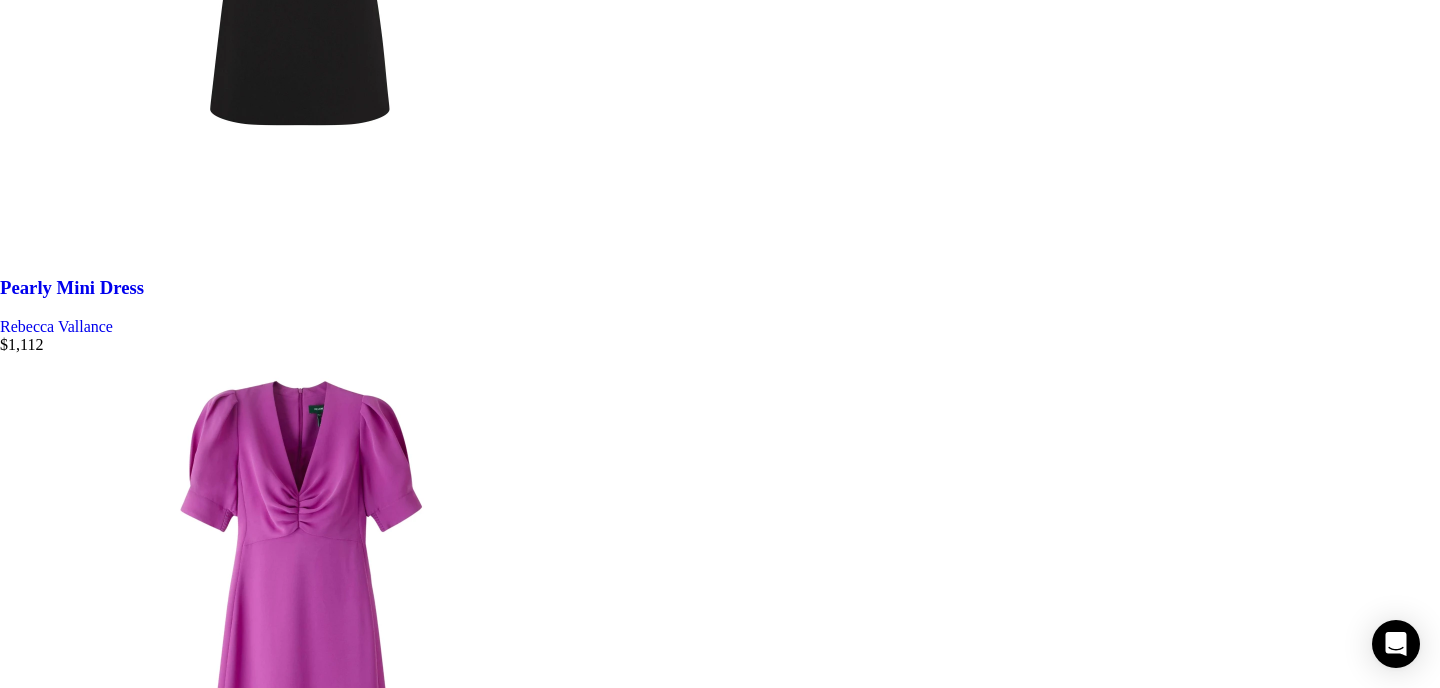 scroll, scrollTop: 8329, scrollLeft: 0, axis: vertical 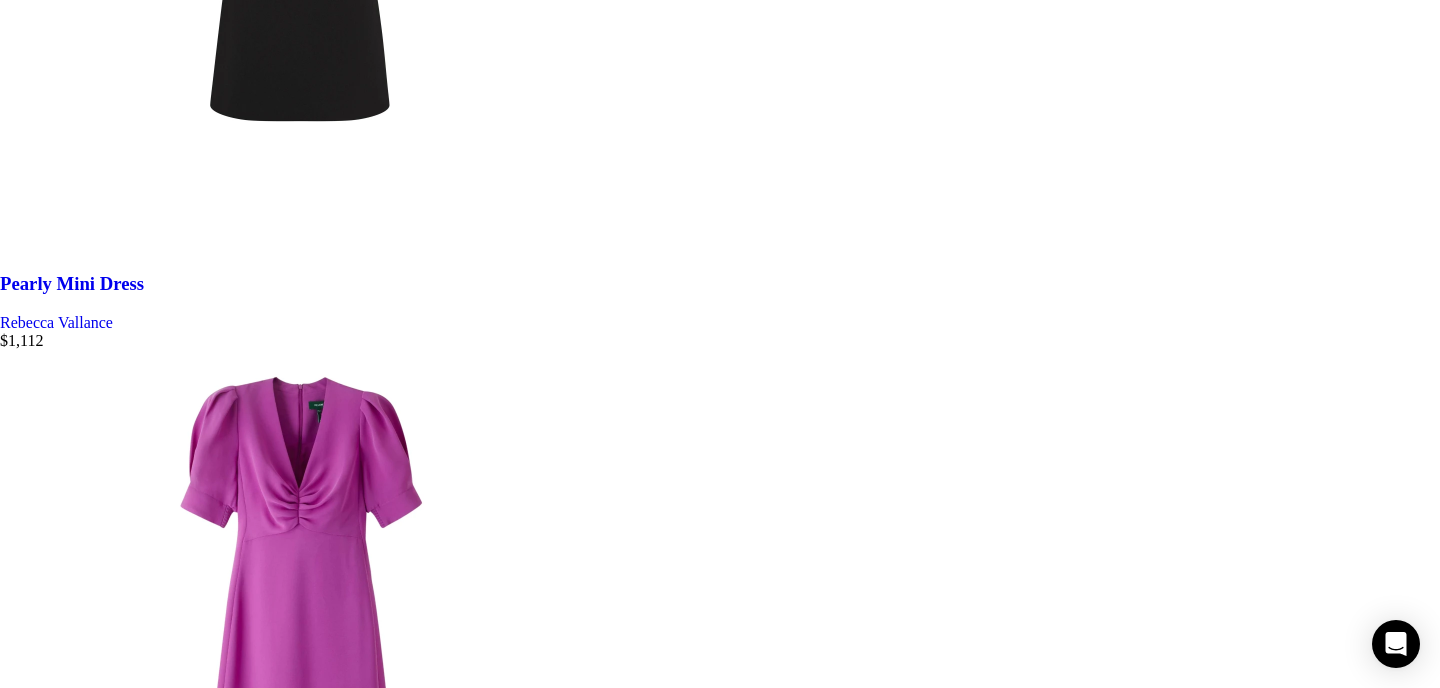 click at bounding box center (720, 76416) 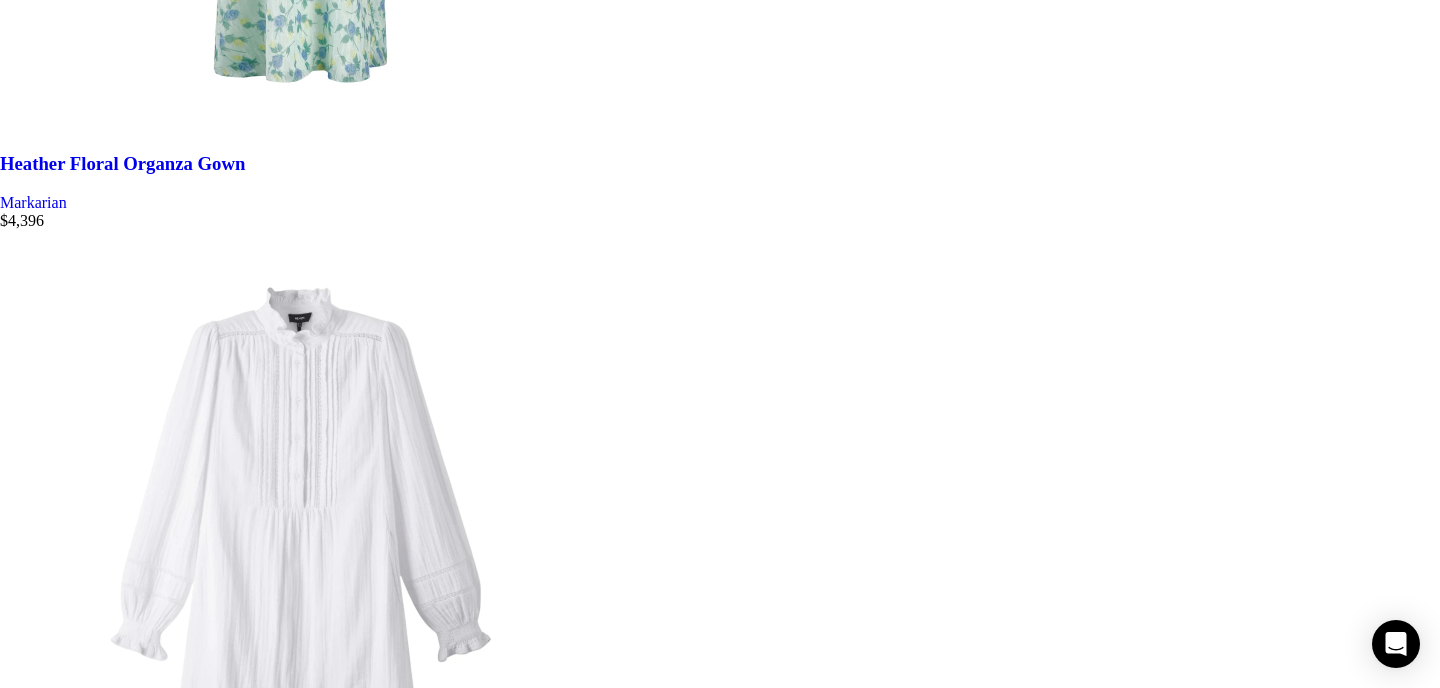 scroll, scrollTop: 13523, scrollLeft: 0, axis: vertical 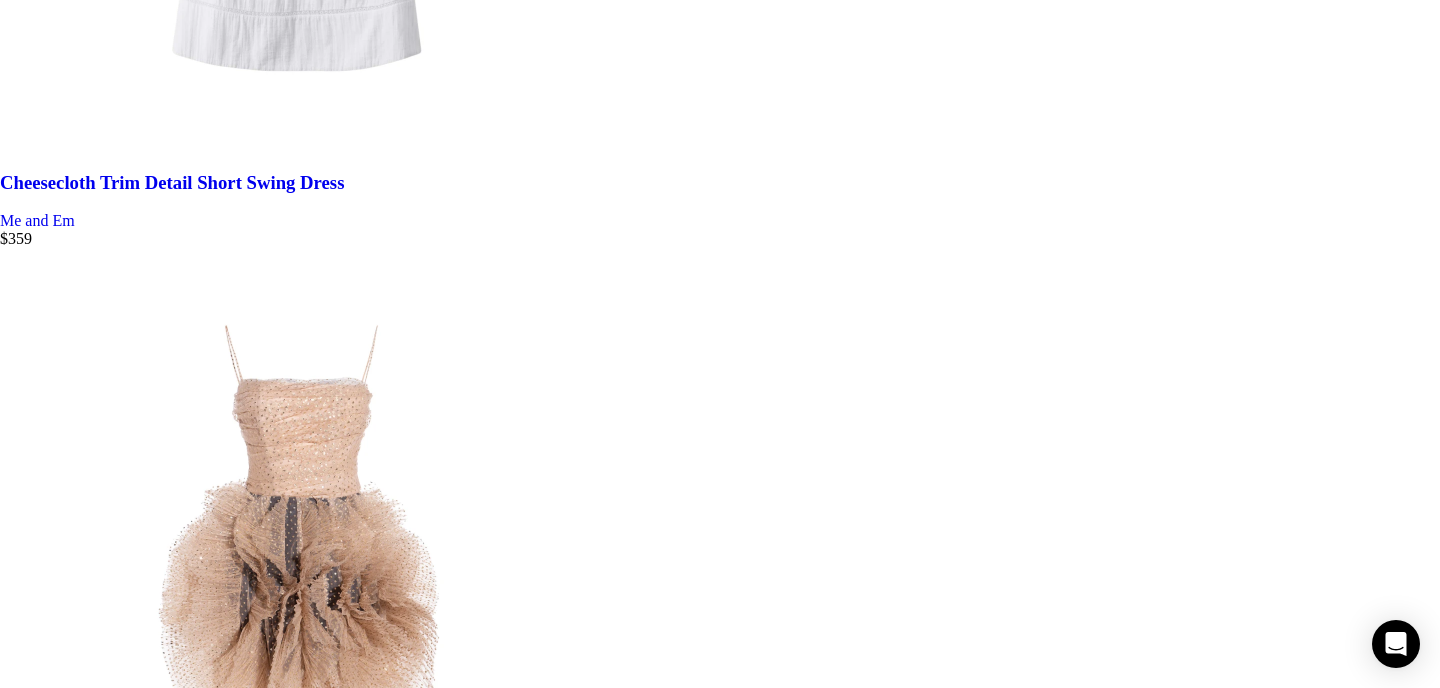 click on "Load more products" at bounding box center [64, 130149] 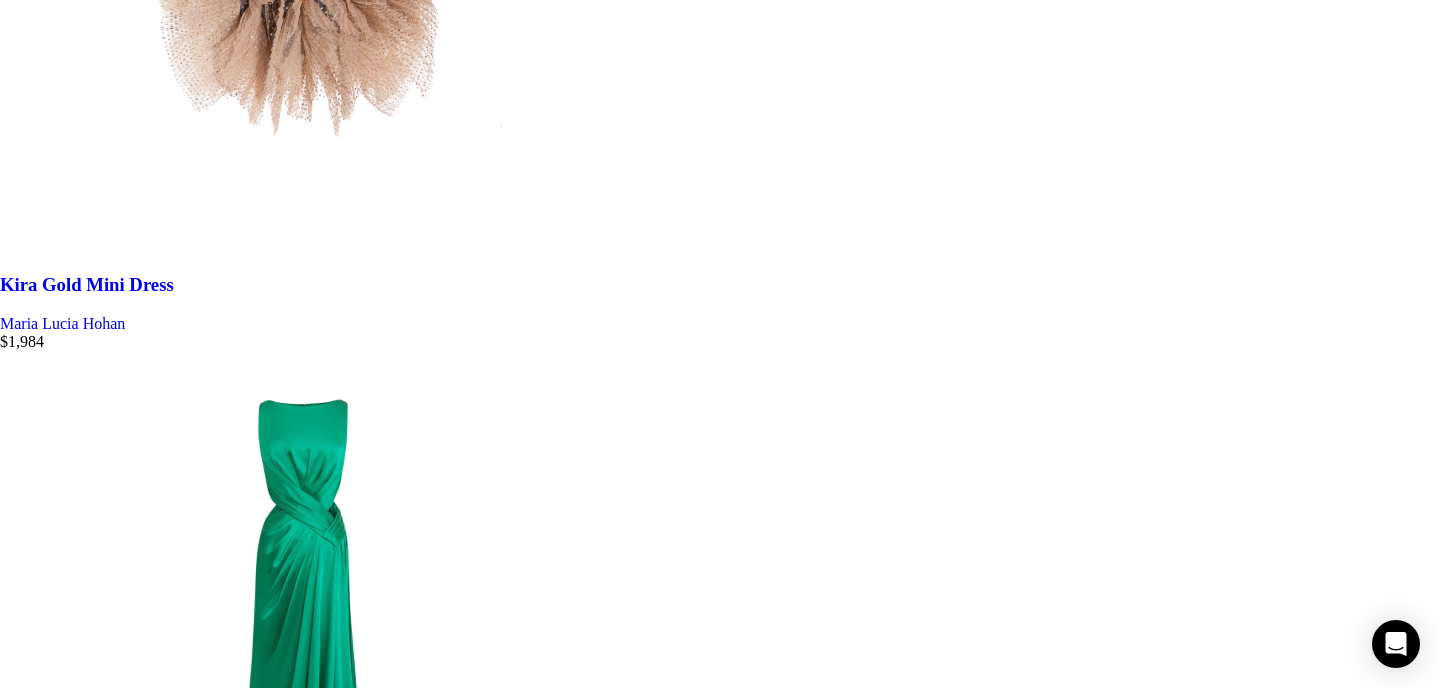 scroll, scrollTop: 14794, scrollLeft: 0, axis: vertical 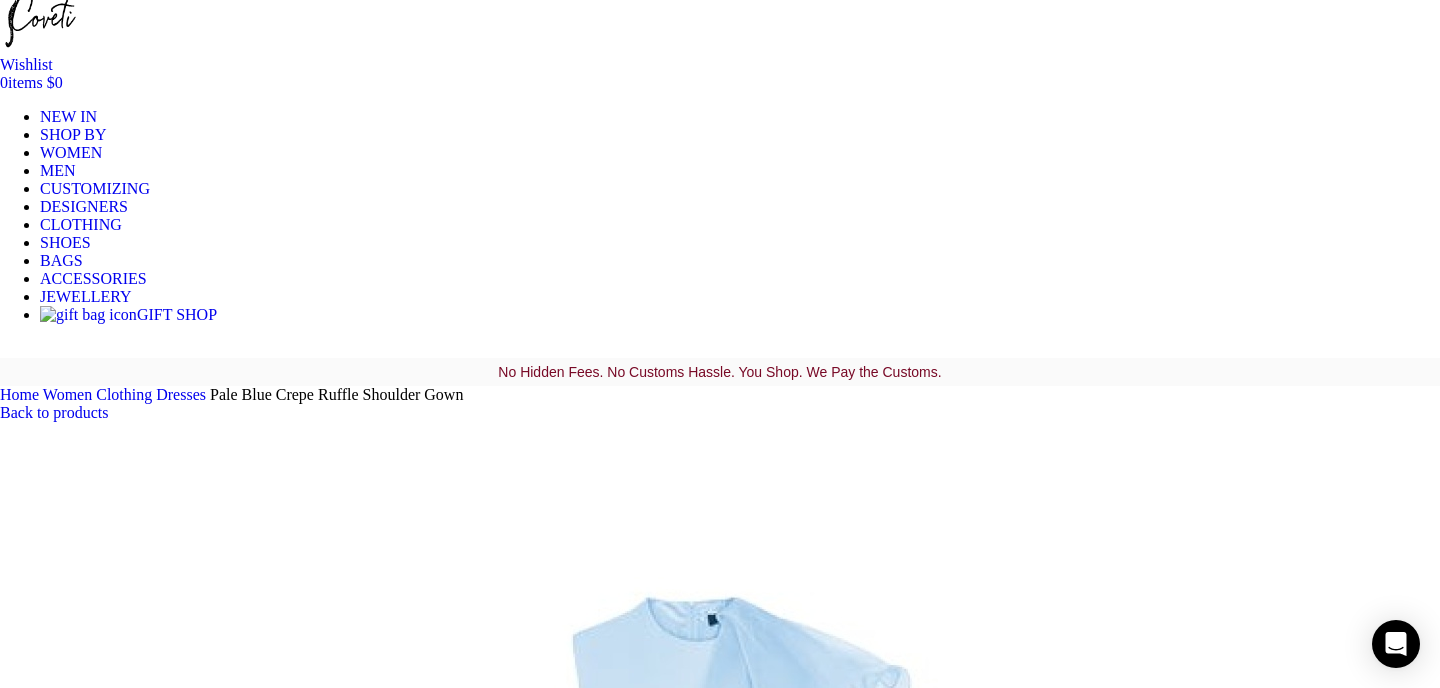 click at bounding box center [310, 1685] 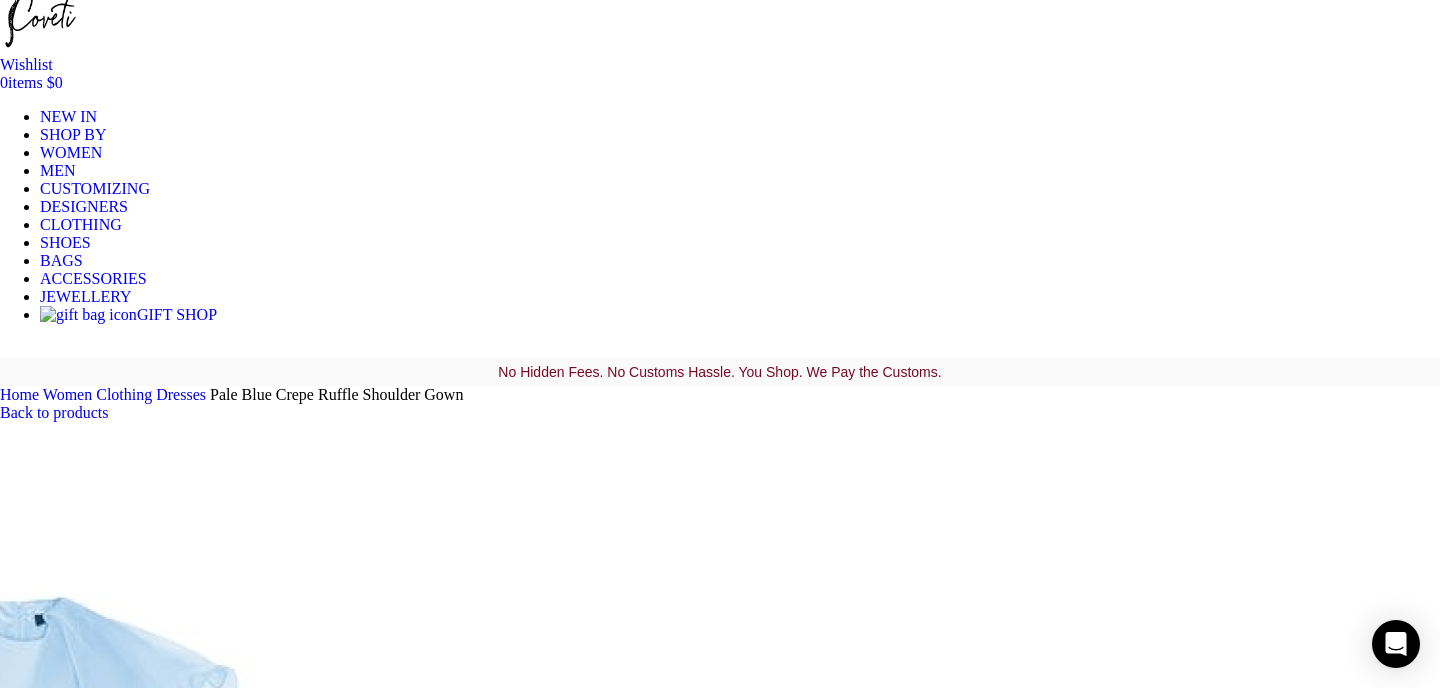 drag, startPoint x: 1030, startPoint y: 66, endPoint x: 945, endPoint y: 67, distance: 85.00588 